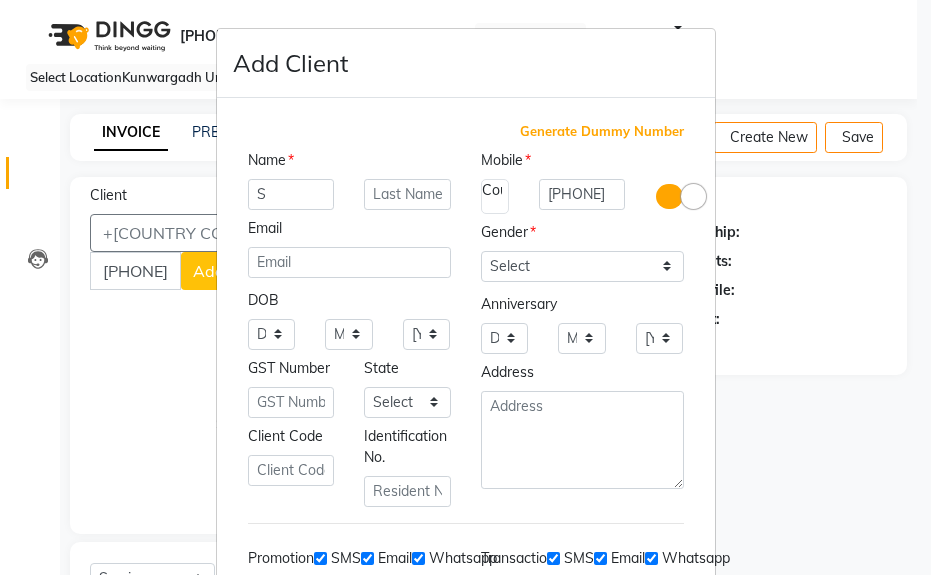 scroll, scrollTop: 52, scrollLeft: 0, axis: vertical 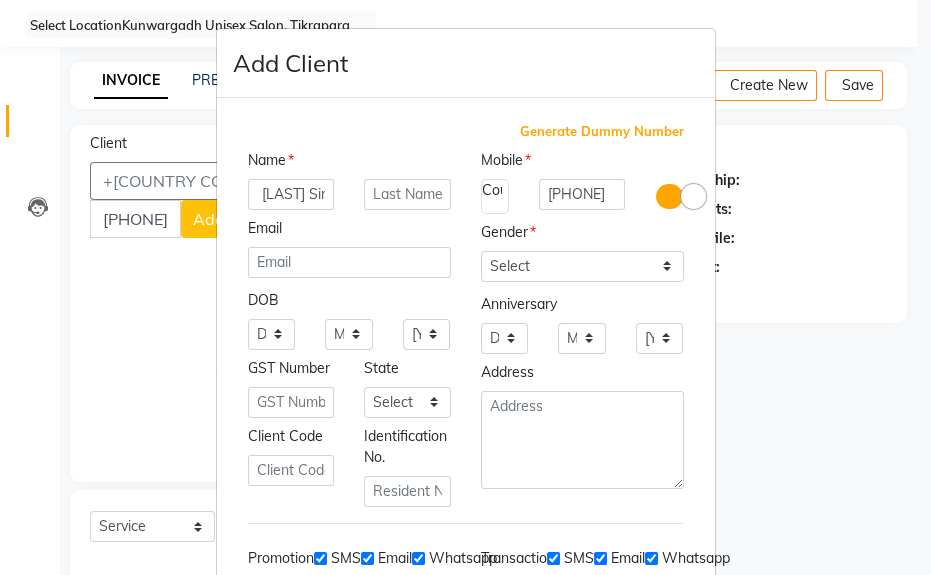 type on "[FIRST] [LAST] Sir" 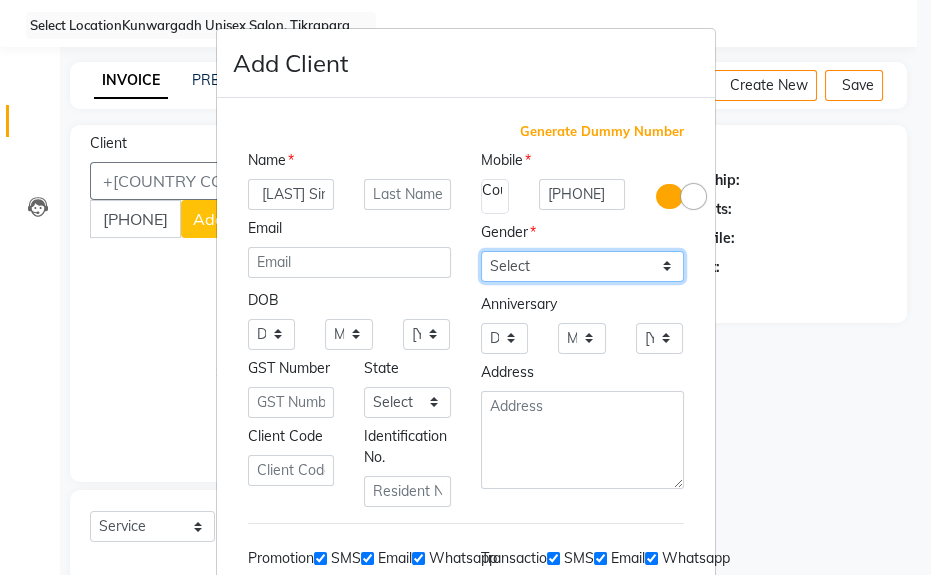 drag, startPoint x: 543, startPoint y: 249, endPoint x: 528, endPoint y: 271, distance: 26.627054 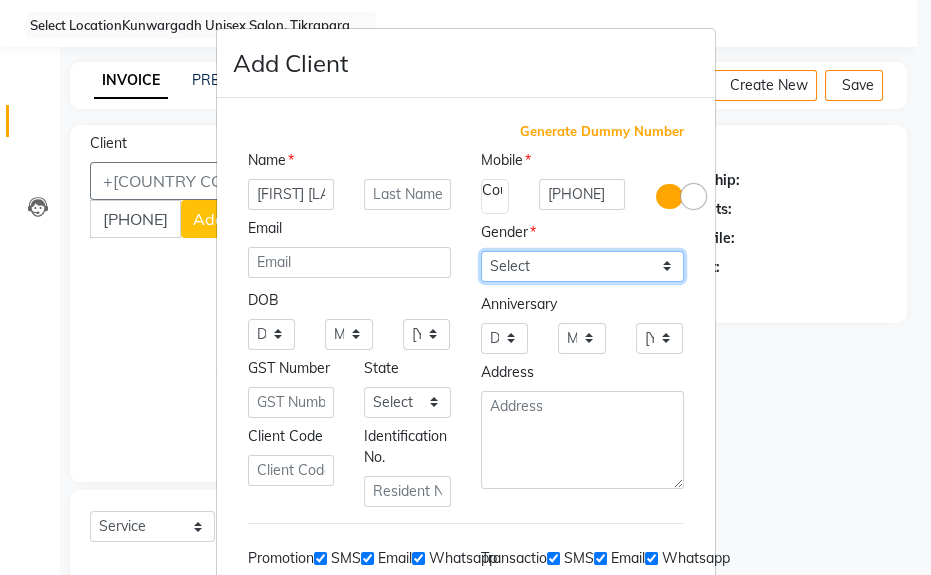 select on "[GENDER]" 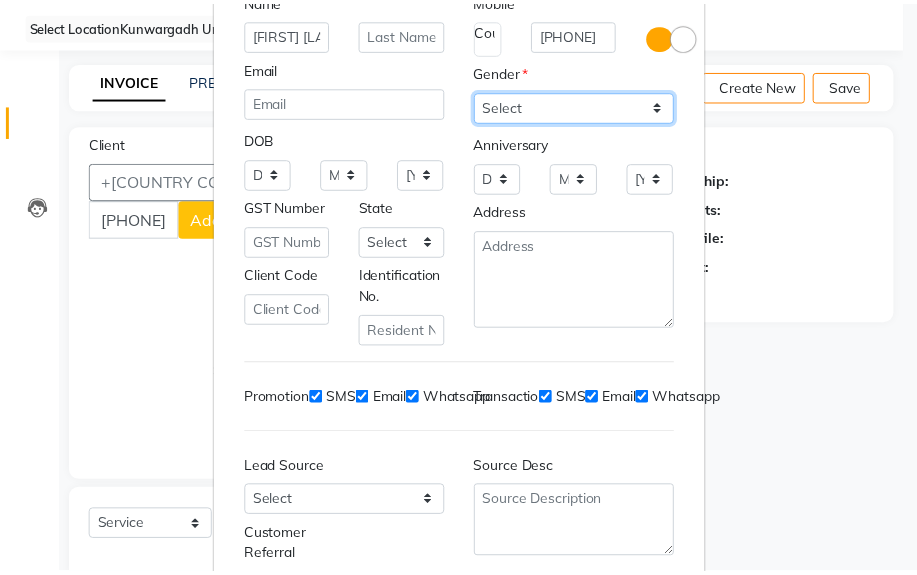 scroll, scrollTop: 308, scrollLeft: 0, axis: vertical 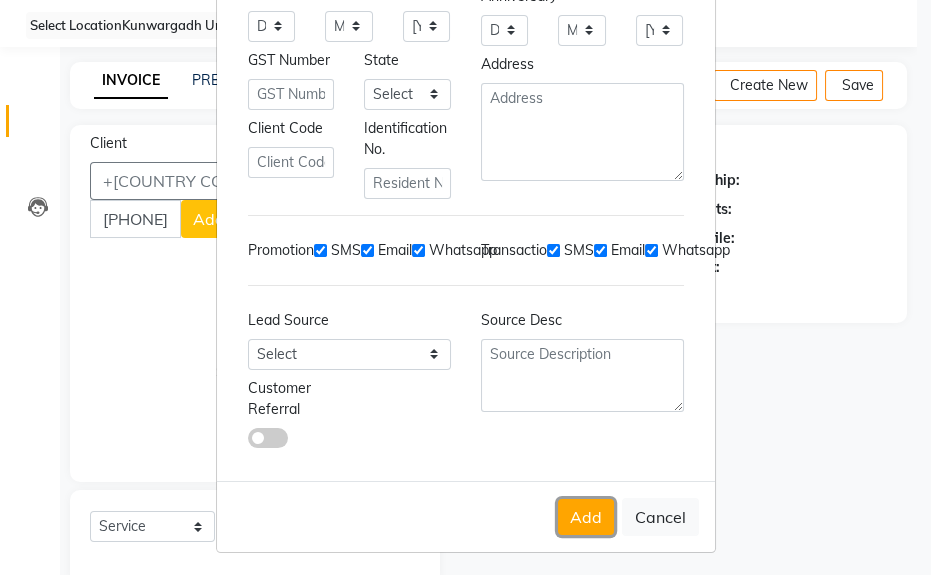 click on "Add" at bounding box center (586, 517) 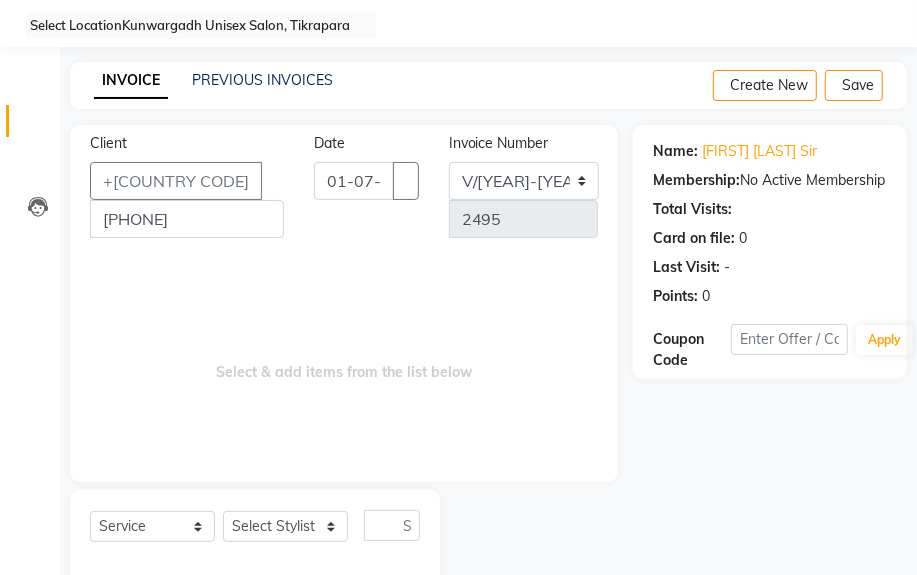 click on "Select Service Product Membership Package Voucher Prepaid Gift Card Select Stylist [PERSON_NAME] Sir [PERSON_NAME] Sir [PERSON_NAME] [PERSON_NAME] [PERSON_NAME] [PERSON_NAME] [PERSON_NAME] [PERSON_NAME]" at bounding box center [255, 533] 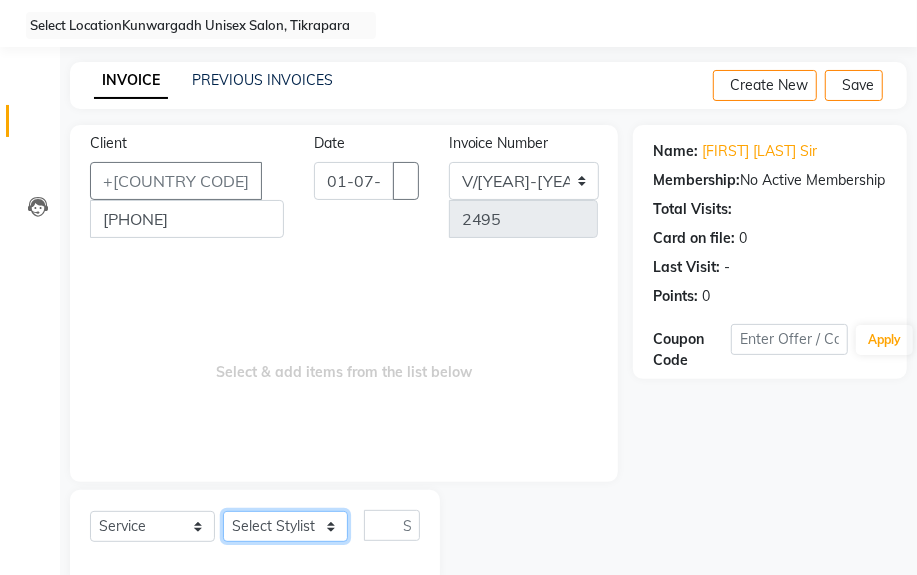 click on "Select Stylist Ayush Sir Chiku Sir Dolly Thakur Gaurav soni Gulfan Khan Karan Sen Lilima Mahanand Muskan Sahu" at bounding box center (285, 526) 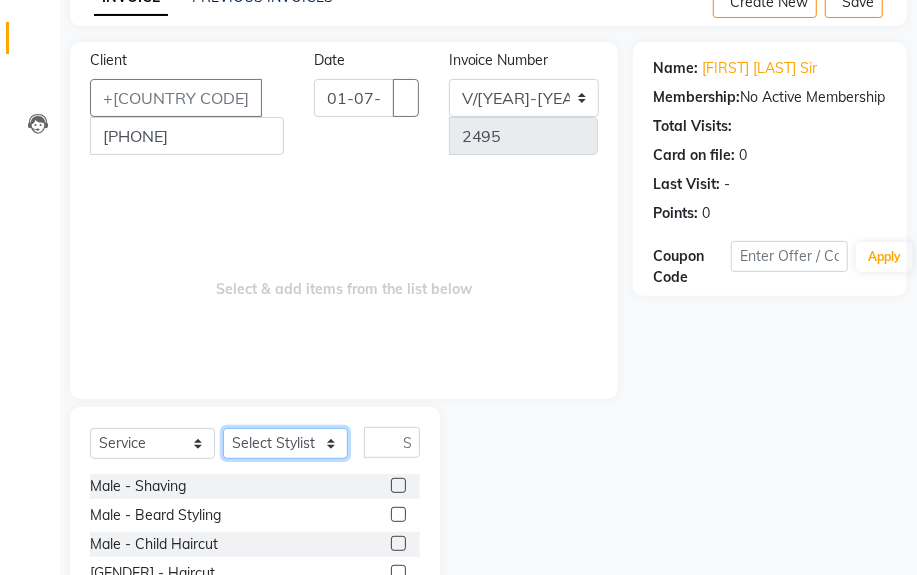 scroll, scrollTop: 252, scrollLeft: 0, axis: vertical 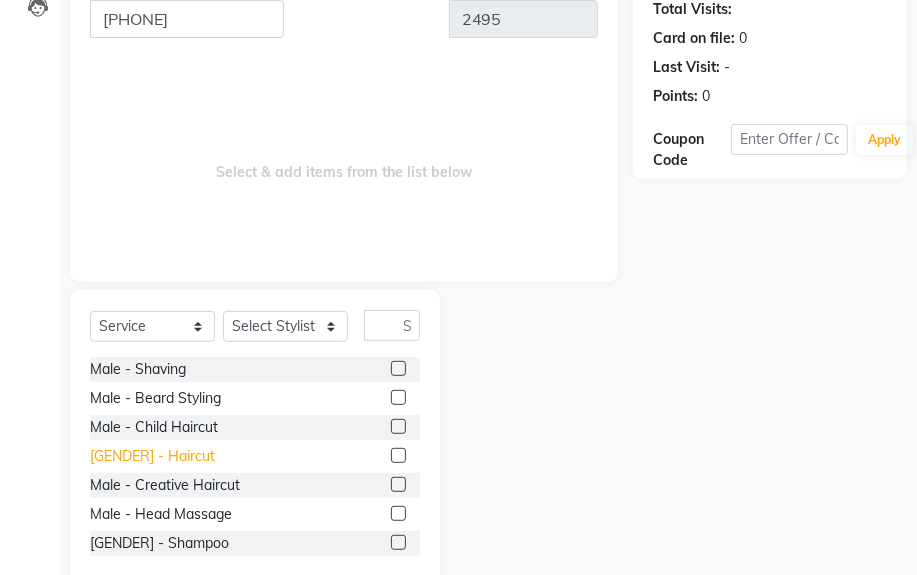 click on "[GENDER] - Haircut" at bounding box center (138, 369) 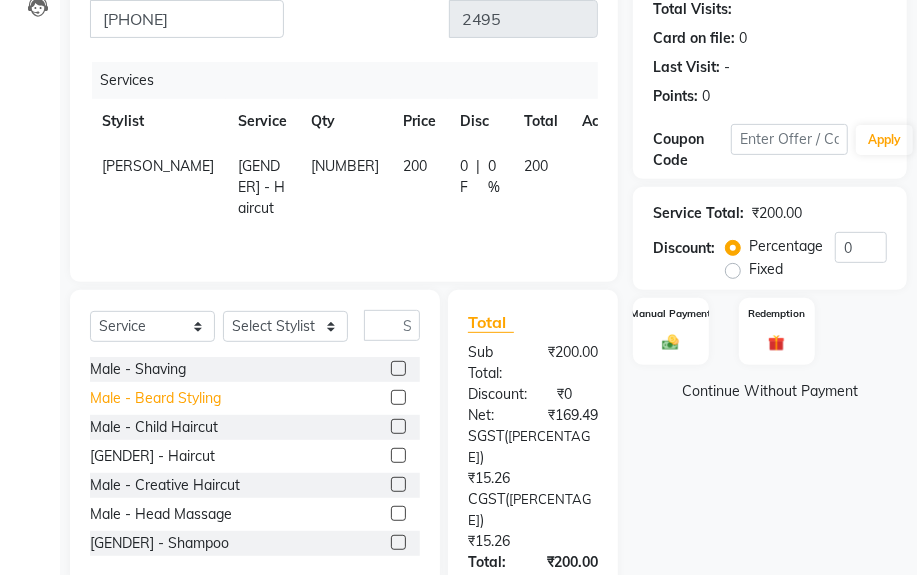 click on "Male - Beard Styling" at bounding box center [138, 369] 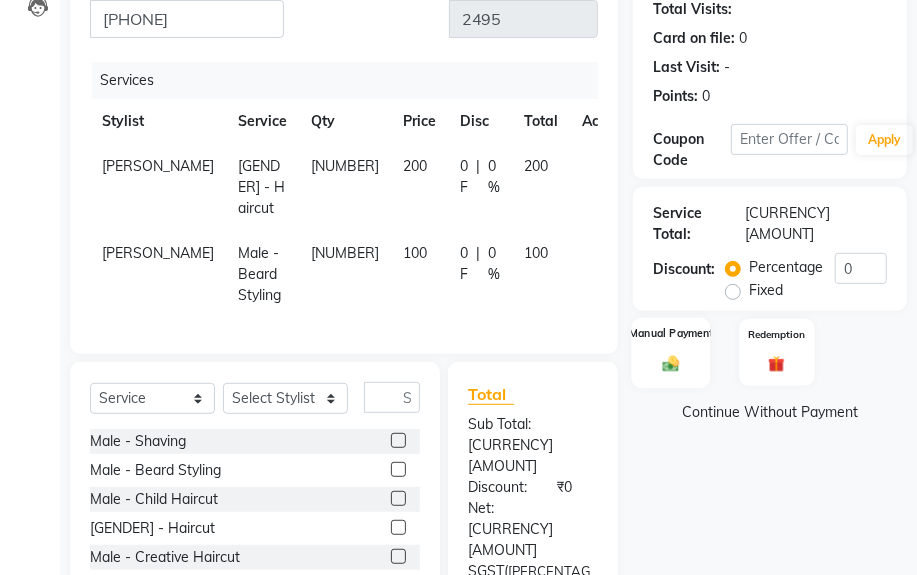 click at bounding box center (671, 364) 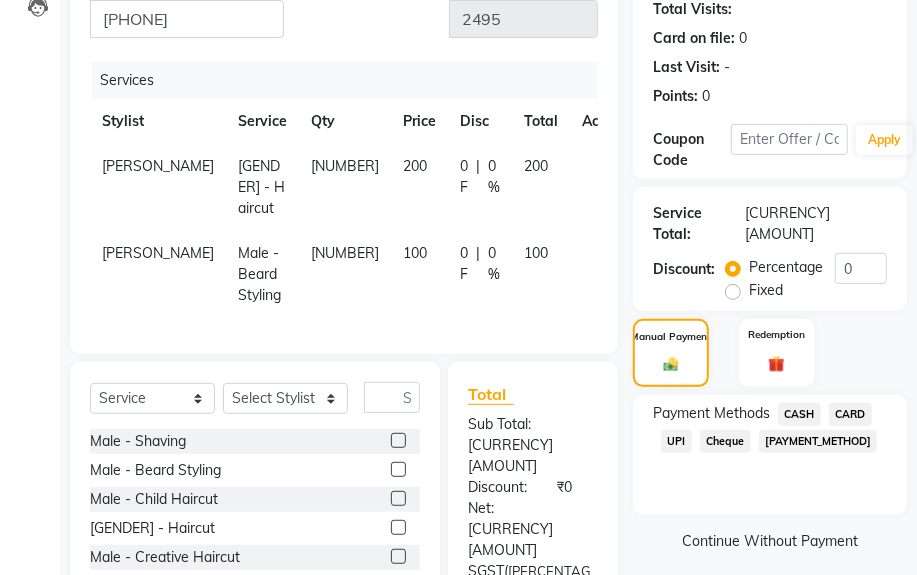 click on "UPI" at bounding box center [799, 414] 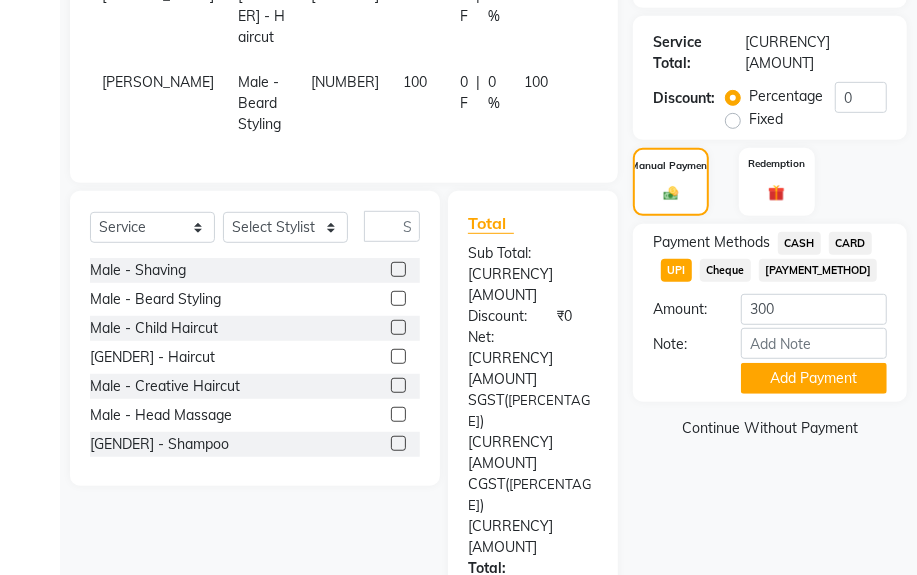scroll, scrollTop: 425, scrollLeft: 0, axis: vertical 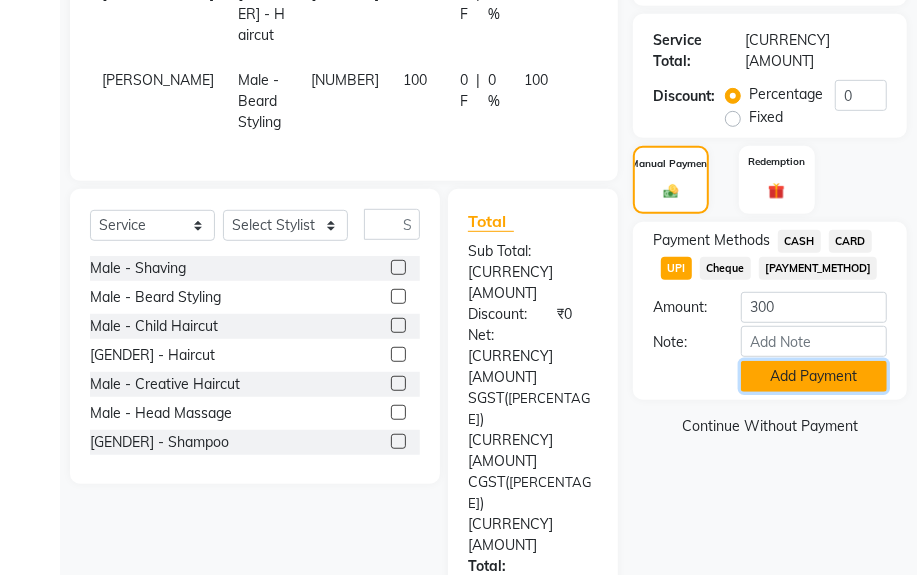 click on "Add Payment" at bounding box center (814, 376) 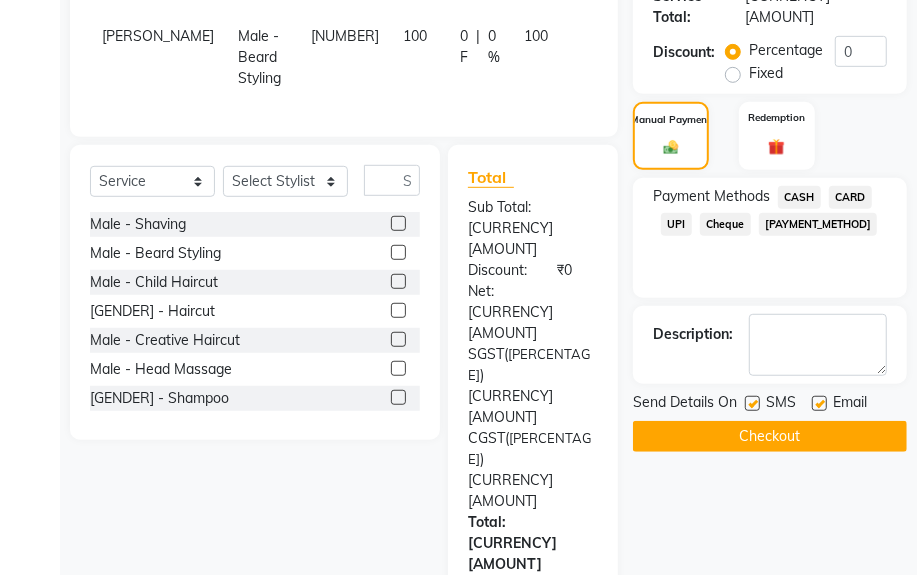 scroll, scrollTop: 511, scrollLeft: 0, axis: vertical 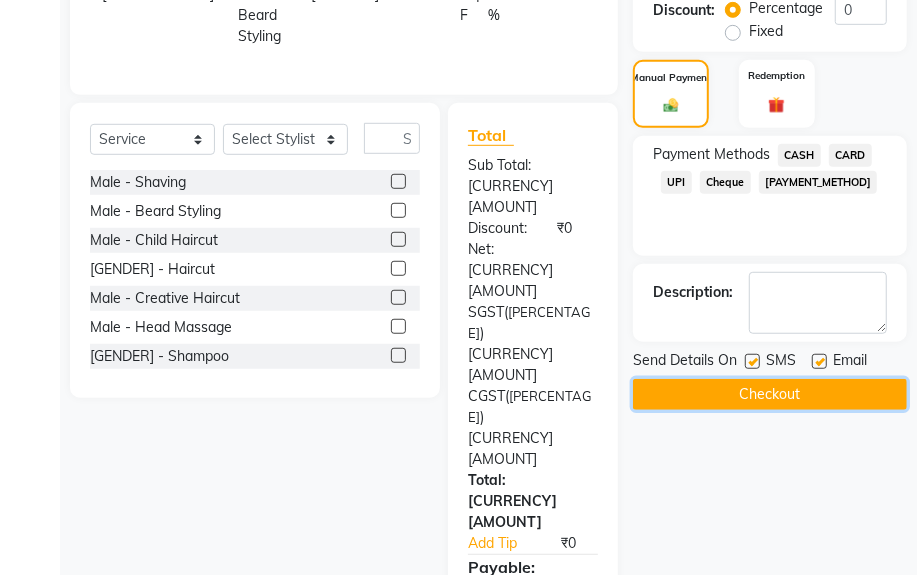 click on "Checkout" at bounding box center [770, 394] 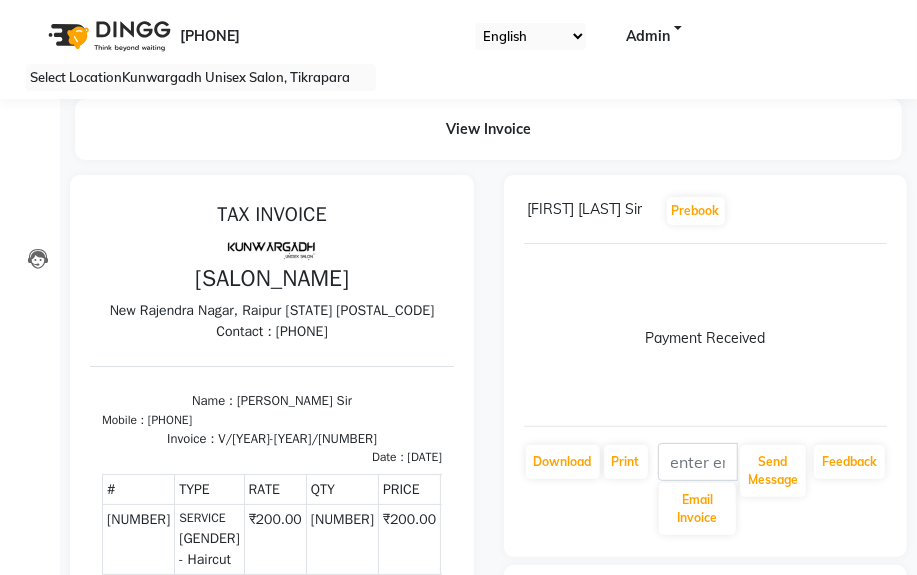 scroll, scrollTop: 0, scrollLeft: 0, axis: both 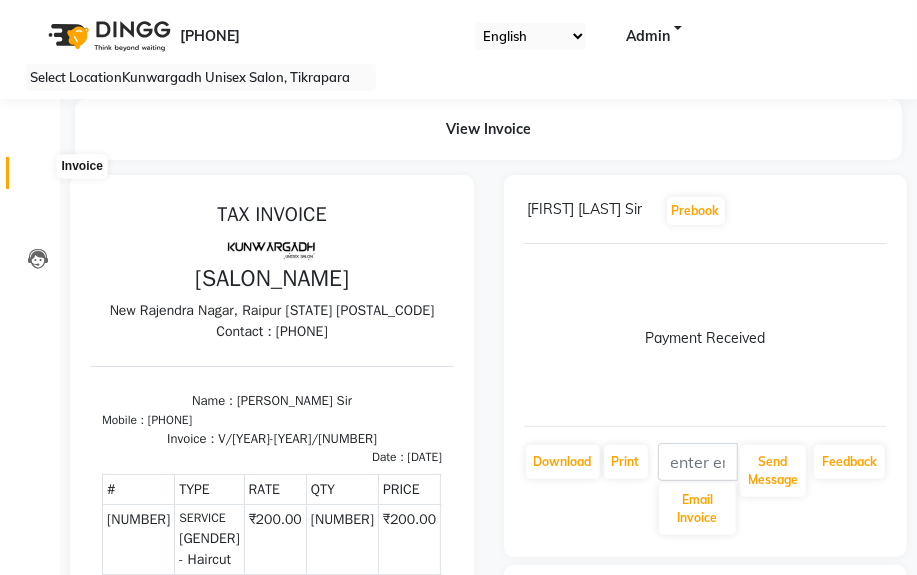 click at bounding box center (37, 178) 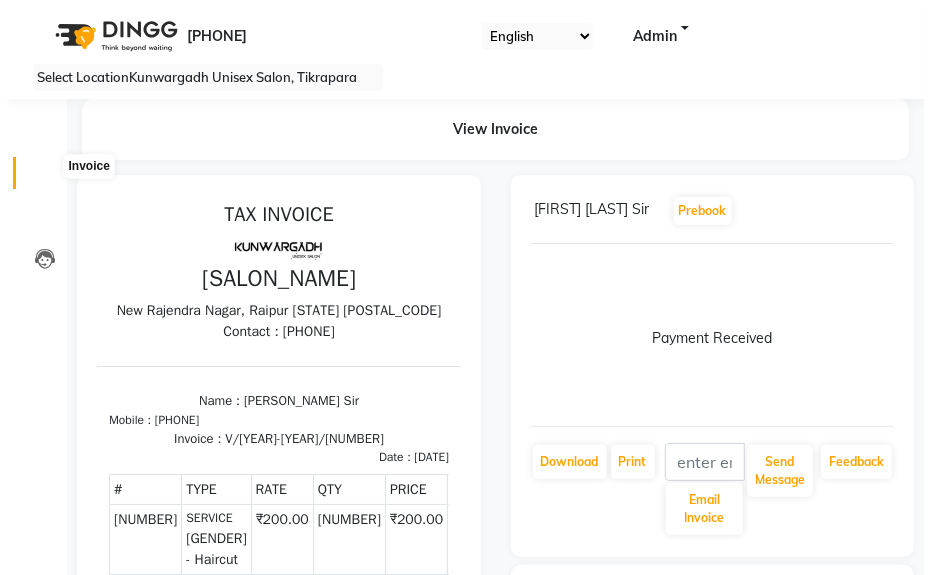 scroll, scrollTop: 52, scrollLeft: 0, axis: vertical 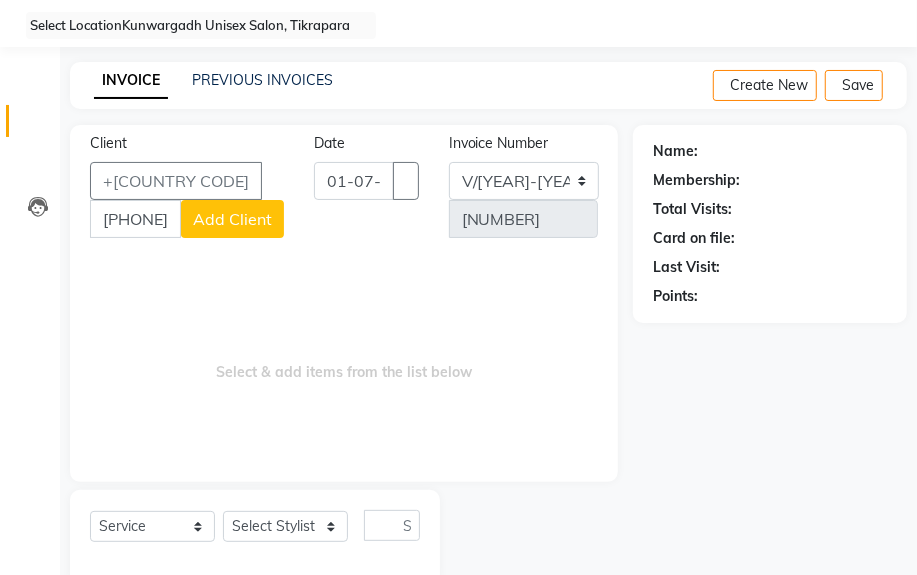 type on "[PHONE]" 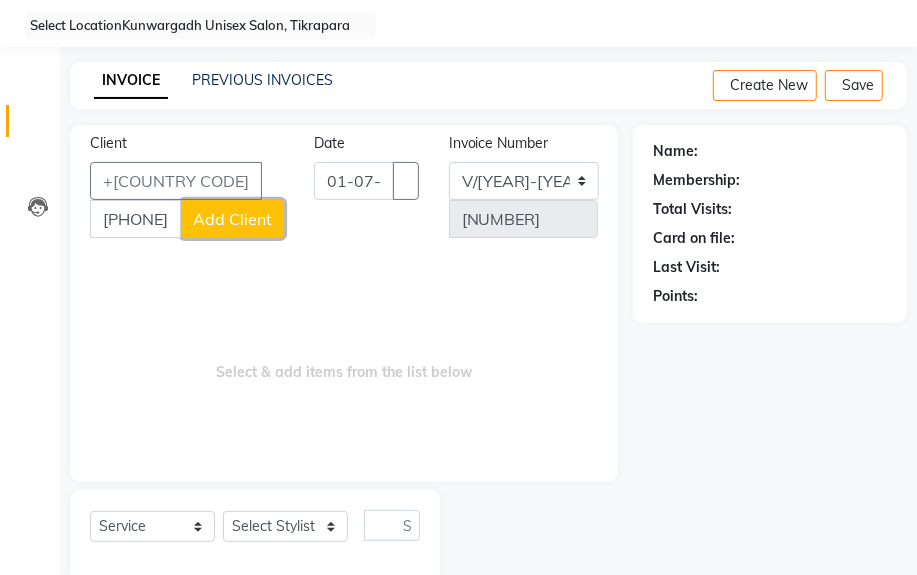 click on "Add Client" at bounding box center (232, 219) 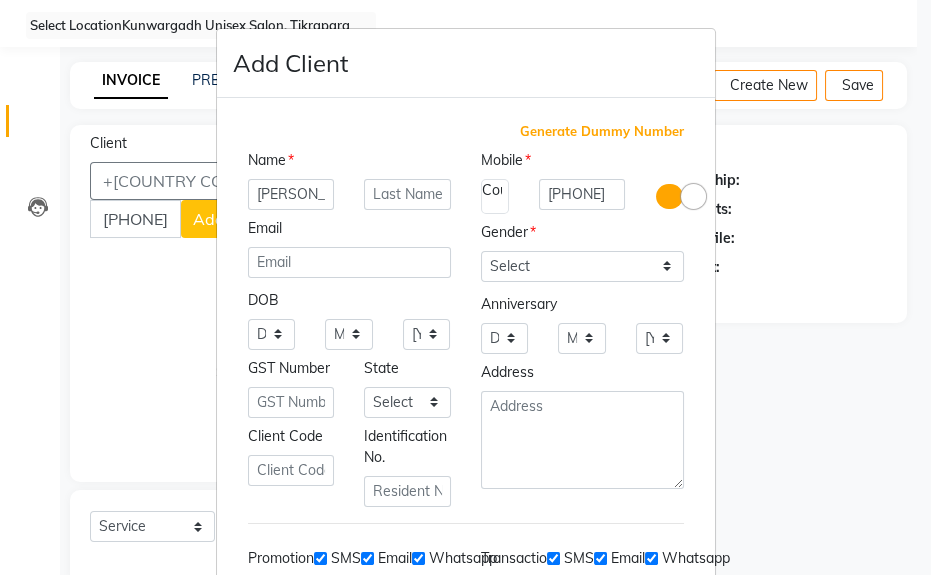 type on "[PERSON_NAME] Sir" 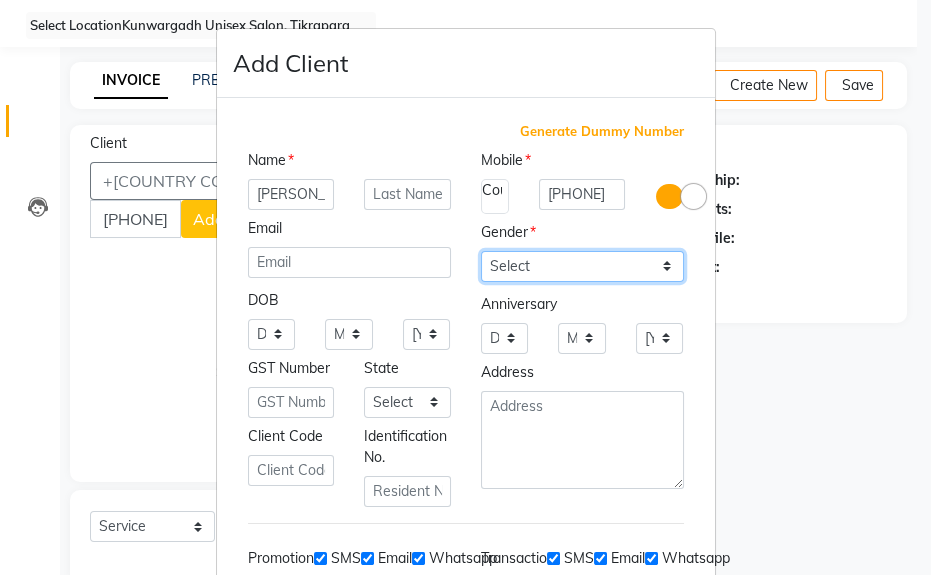 drag, startPoint x: 503, startPoint y: 263, endPoint x: 502, endPoint y: 276, distance: 13.038404 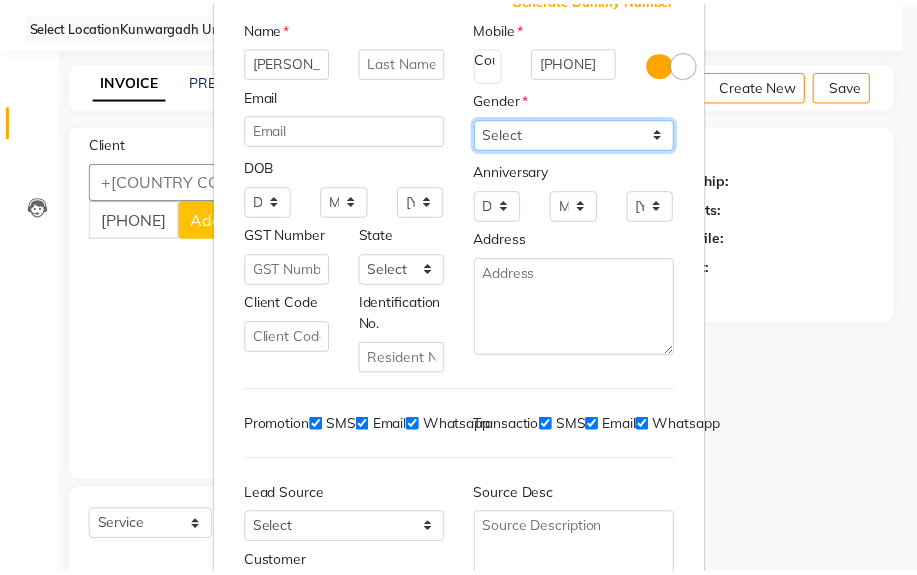 scroll, scrollTop: 308, scrollLeft: 0, axis: vertical 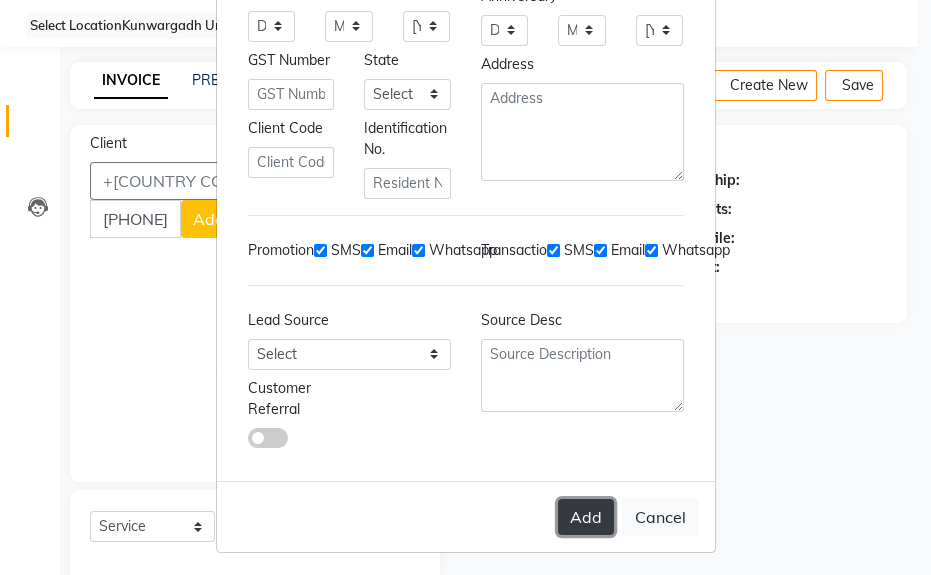 click on "Add" at bounding box center [586, 517] 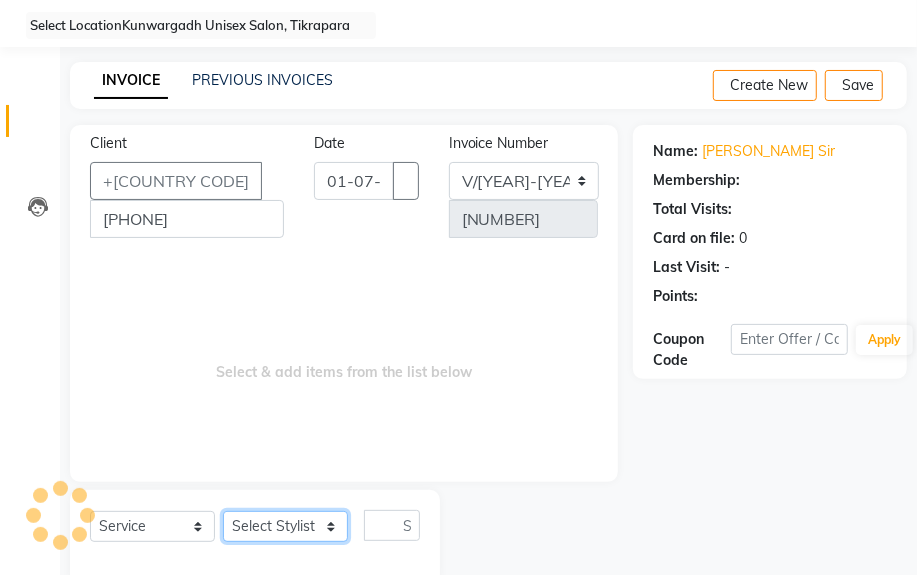 click on "Select Stylist Ayush Sir Chiku Sir Dolly Thakur Gaurav soni Gulfan Khan Karan Sen Lilima Mahanand Muskan Sahu" at bounding box center [285, 526] 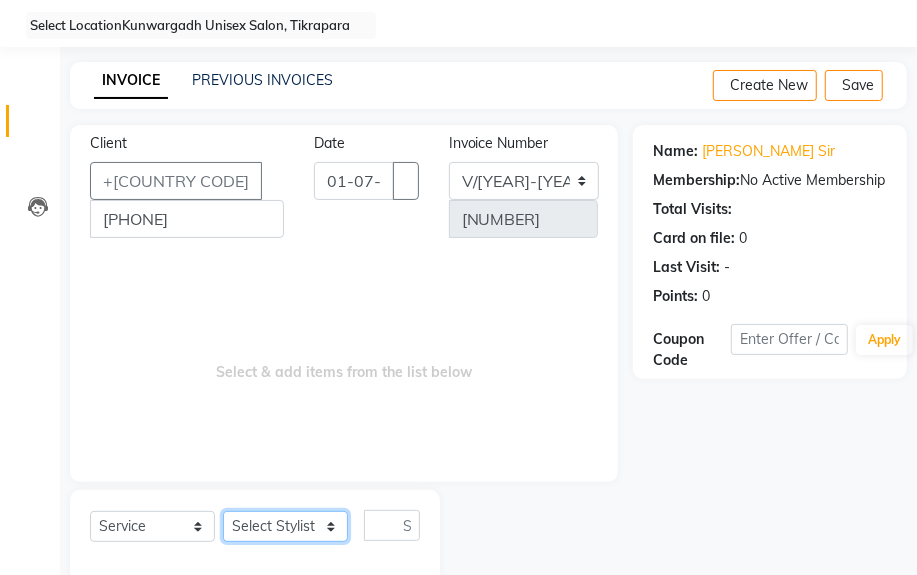 select on "[NUMBER]" 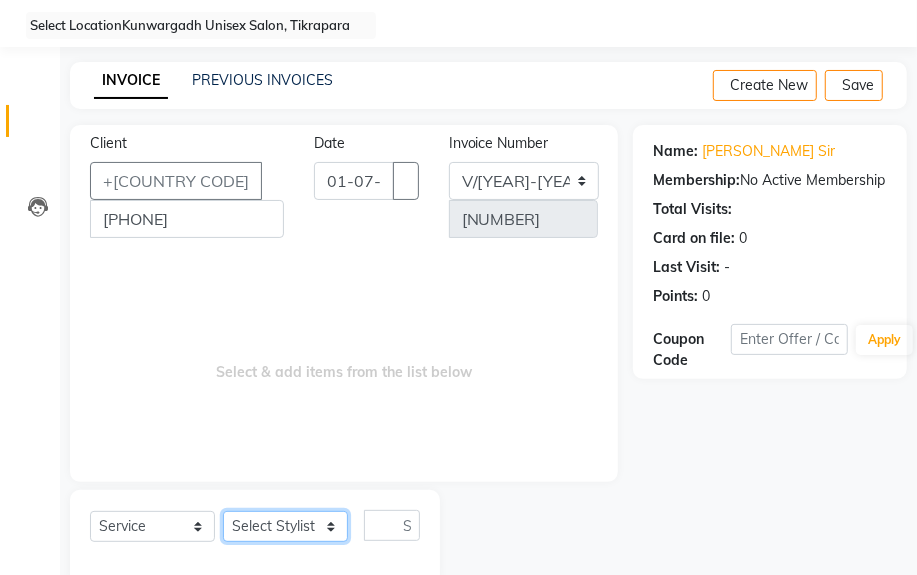 click on "Select Stylist Ayush Sir Chiku Sir Dolly Thakur Gaurav soni Gulfan Khan Karan Sen Lilima Mahanand Muskan Sahu" at bounding box center [285, 526] 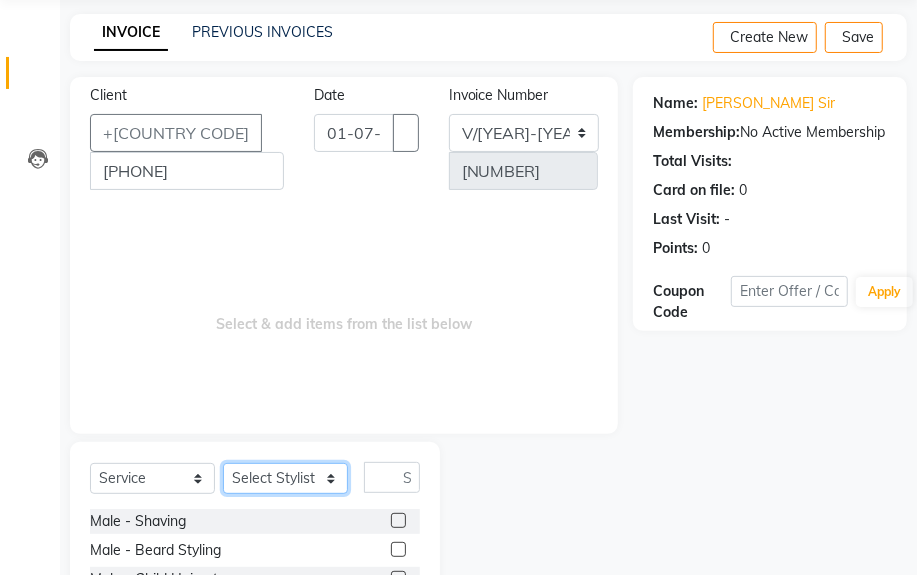 scroll, scrollTop: 143, scrollLeft: 0, axis: vertical 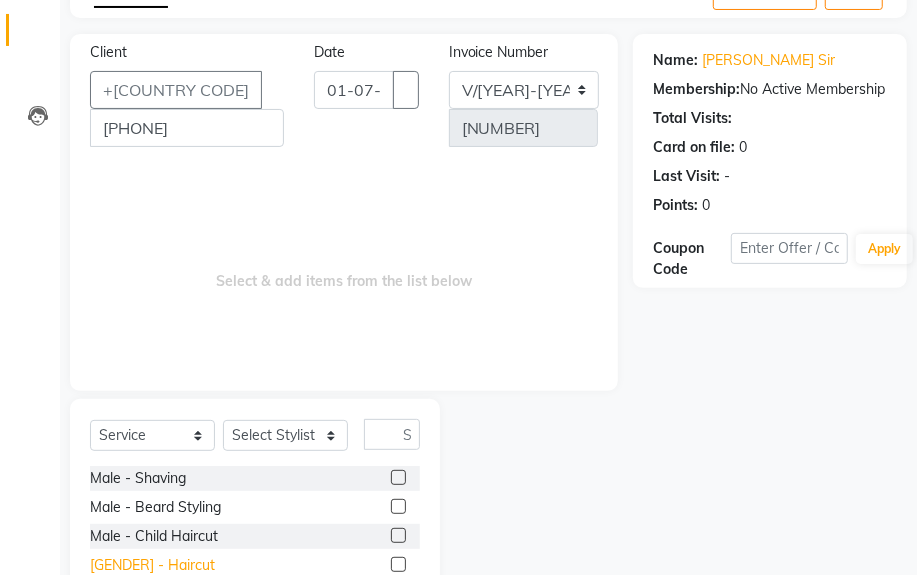 click on "[GENDER] - Haircut" at bounding box center (138, 478) 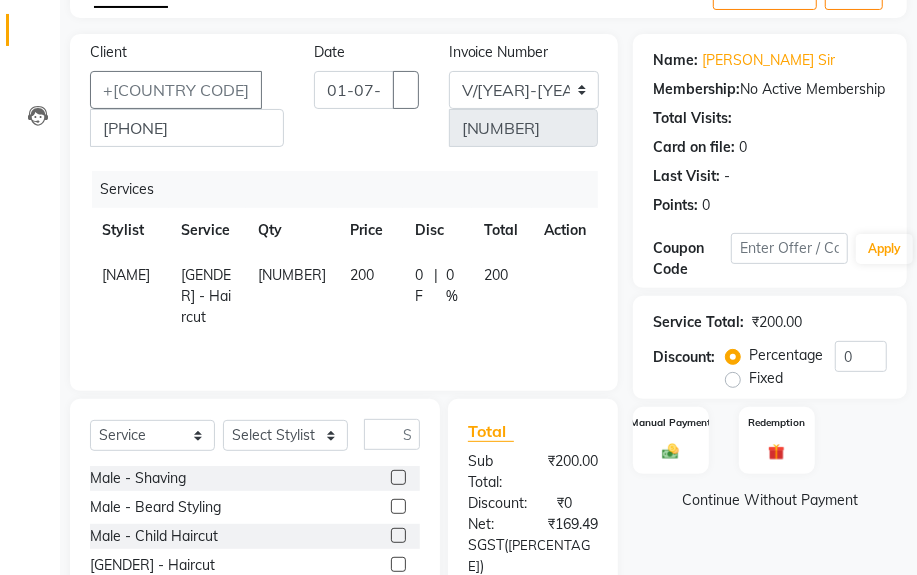 click on "Male - Beard Styling" at bounding box center [255, 507] 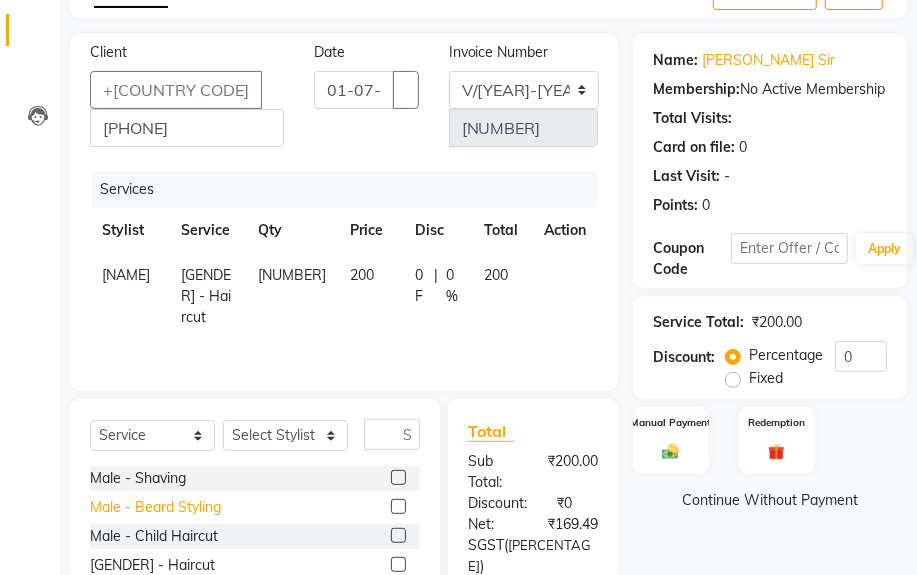 click on "Male - Beard Styling" at bounding box center [138, 478] 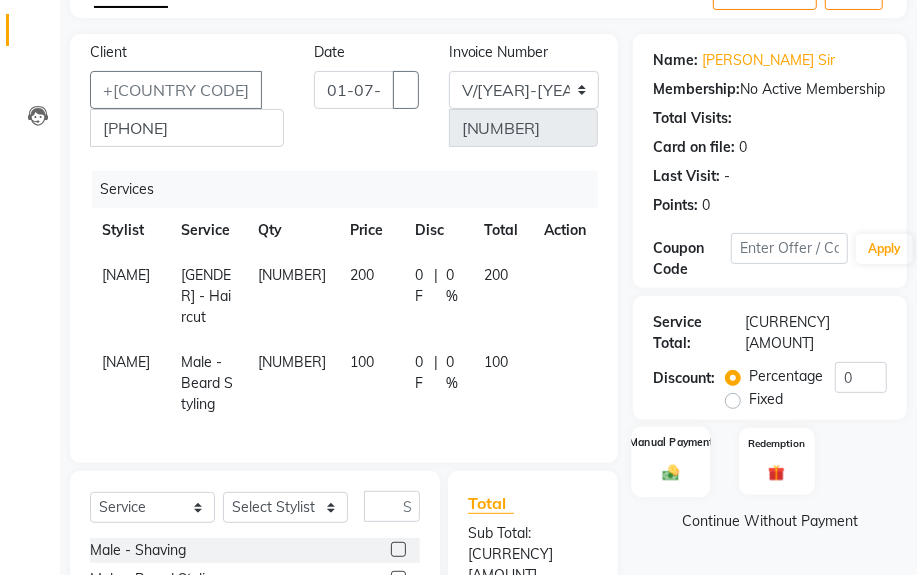 click at bounding box center (671, 473) 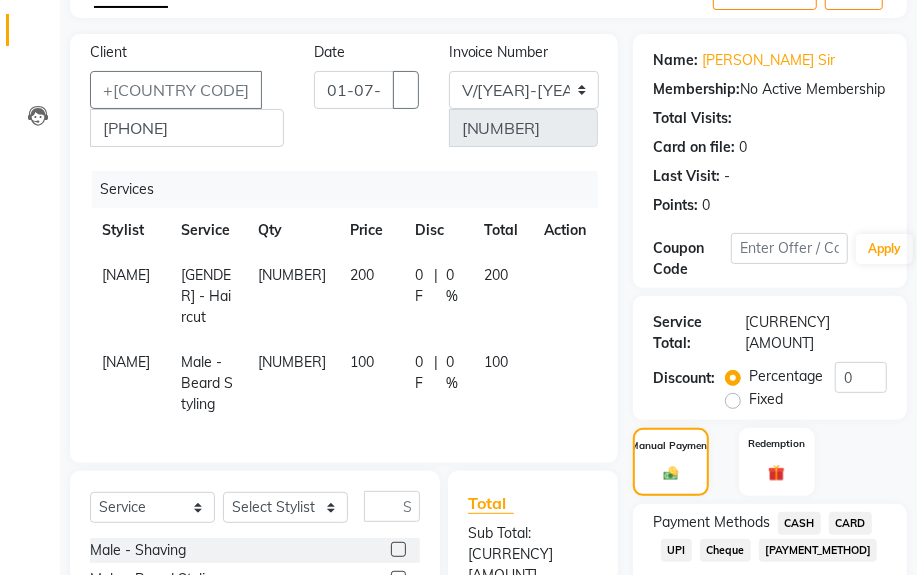 click on "UPI" at bounding box center (799, 523) 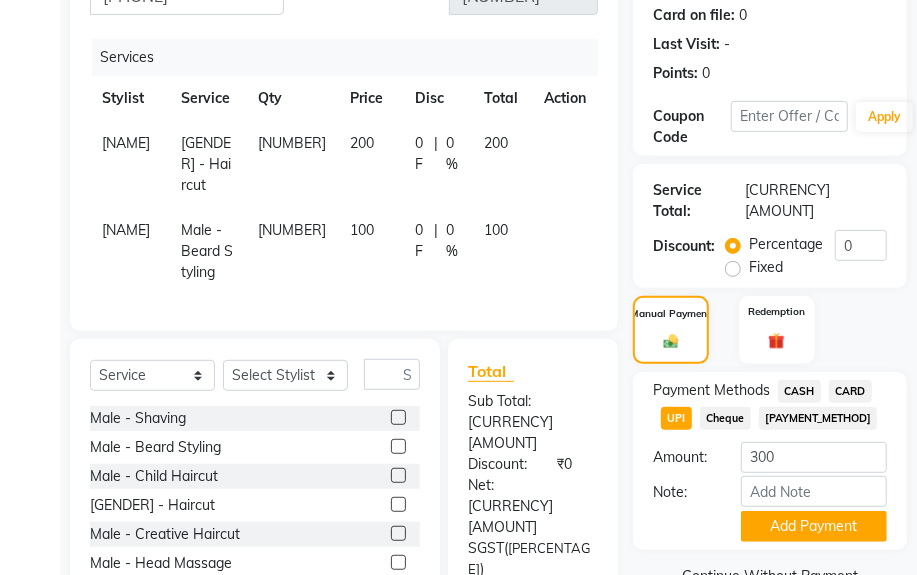 scroll, scrollTop: 416, scrollLeft: 0, axis: vertical 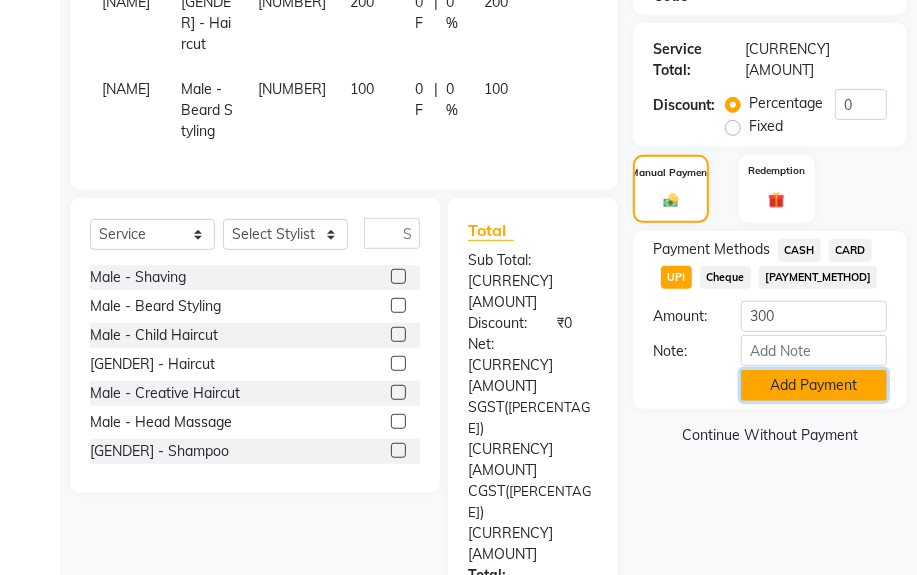 click on "Add Payment" at bounding box center [814, 385] 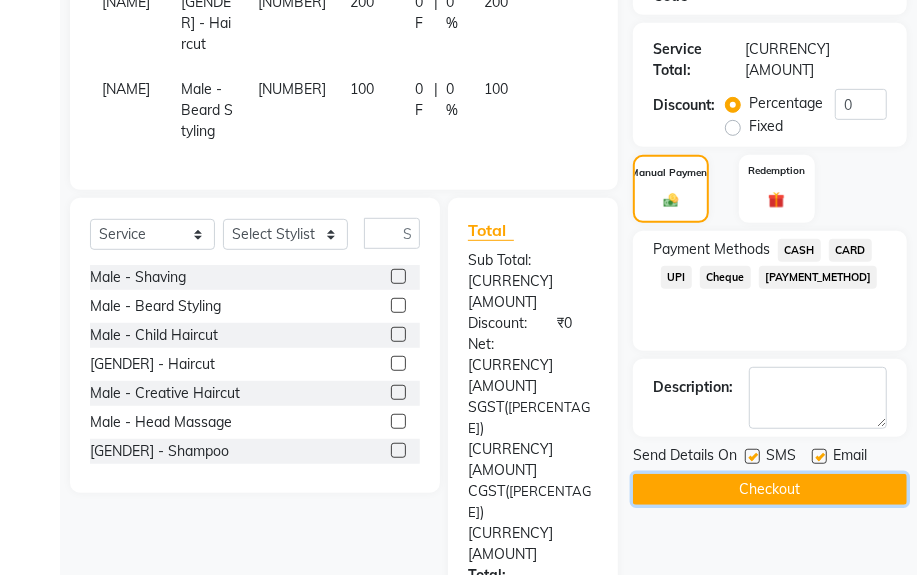 click on "Checkout" at bounding box center (770, 489) 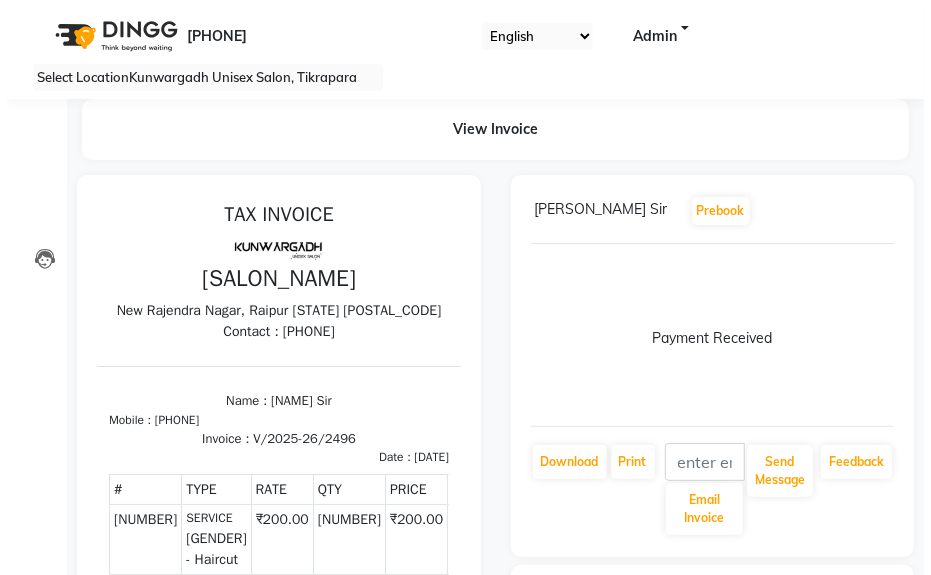 scroll, scrollTop: 0, scrollLeft: 0, axis: both 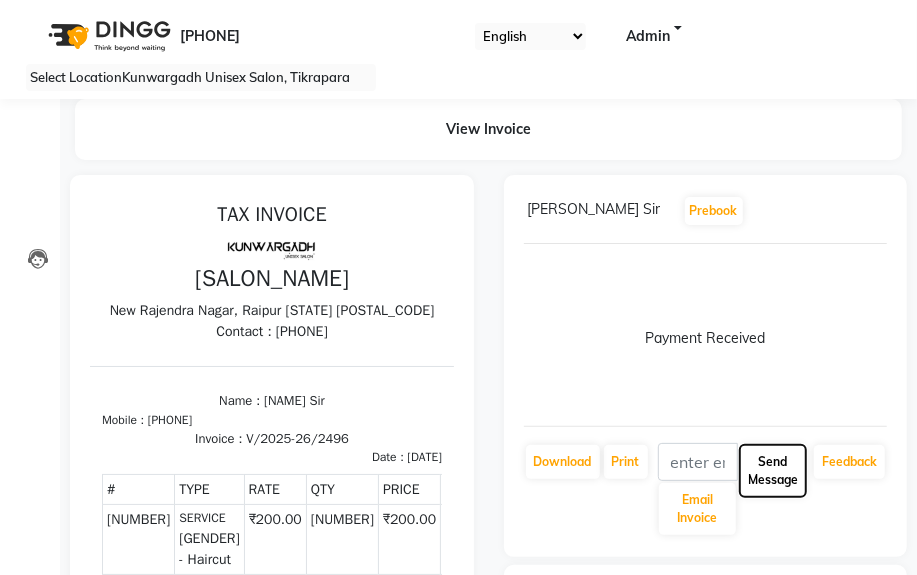 click on "Send Message" at bounding box center [698, 509] 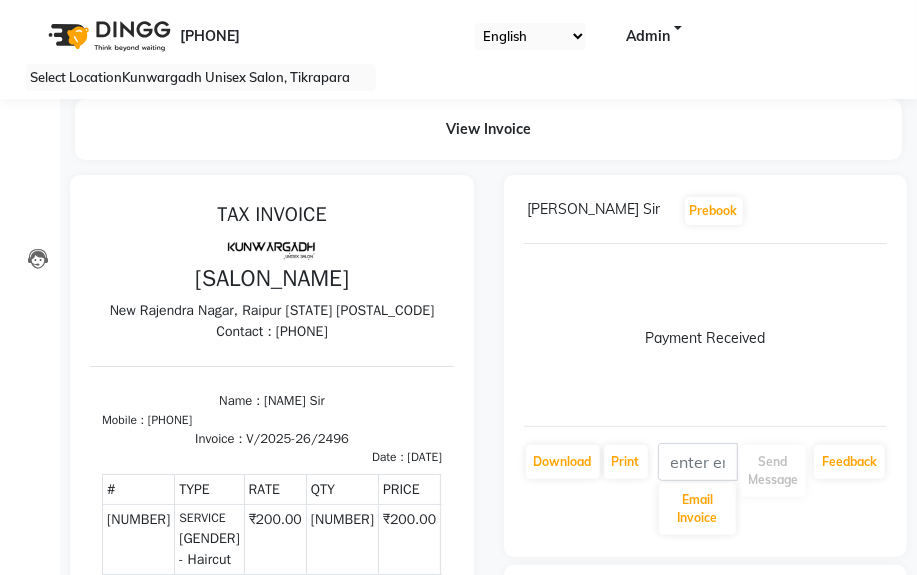 click on "Message send successfully!" at bounding box center [458, 964] 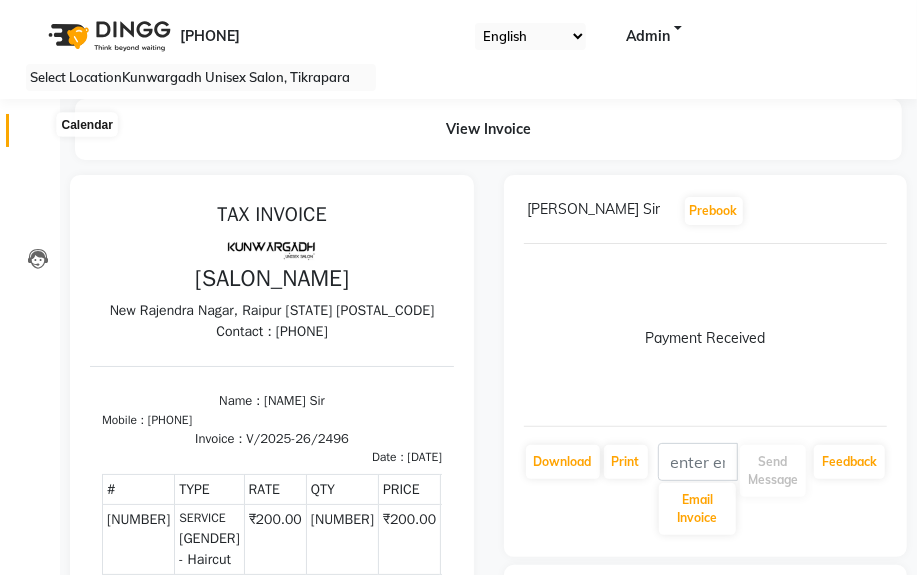 click at bounding box center (37, 135) 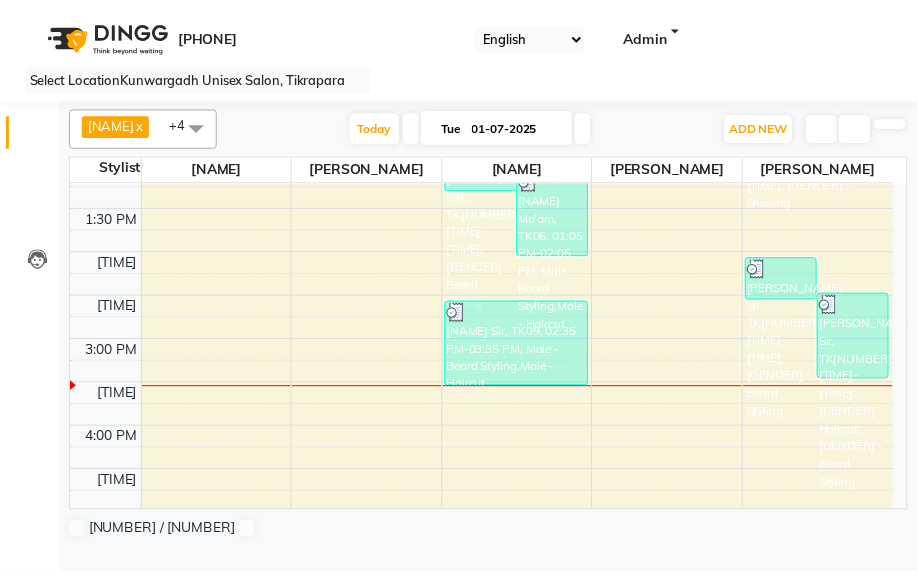 scroll, scrollTop: 545, scrollLeft: 0, axis: vertical 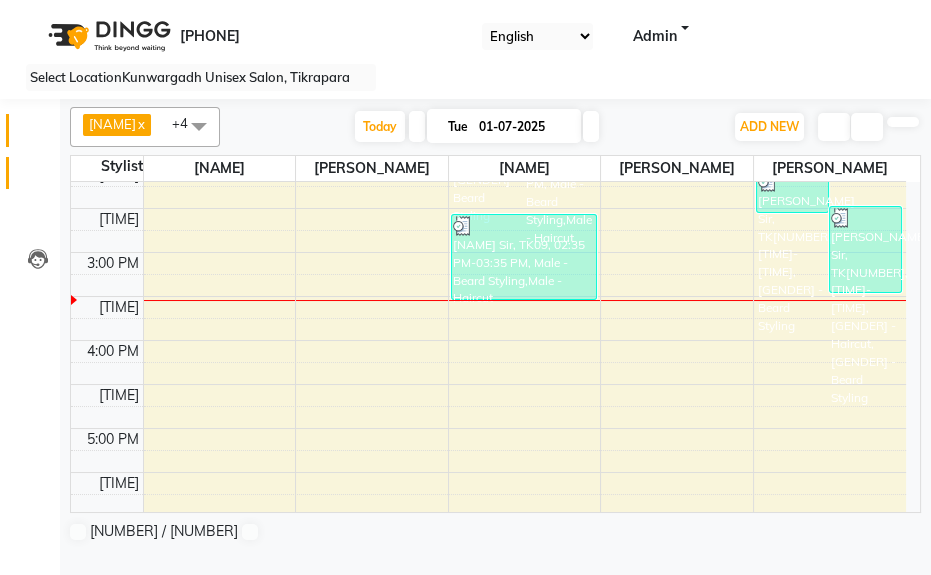 click on "Invoice" at bounding box center (30, 173) 